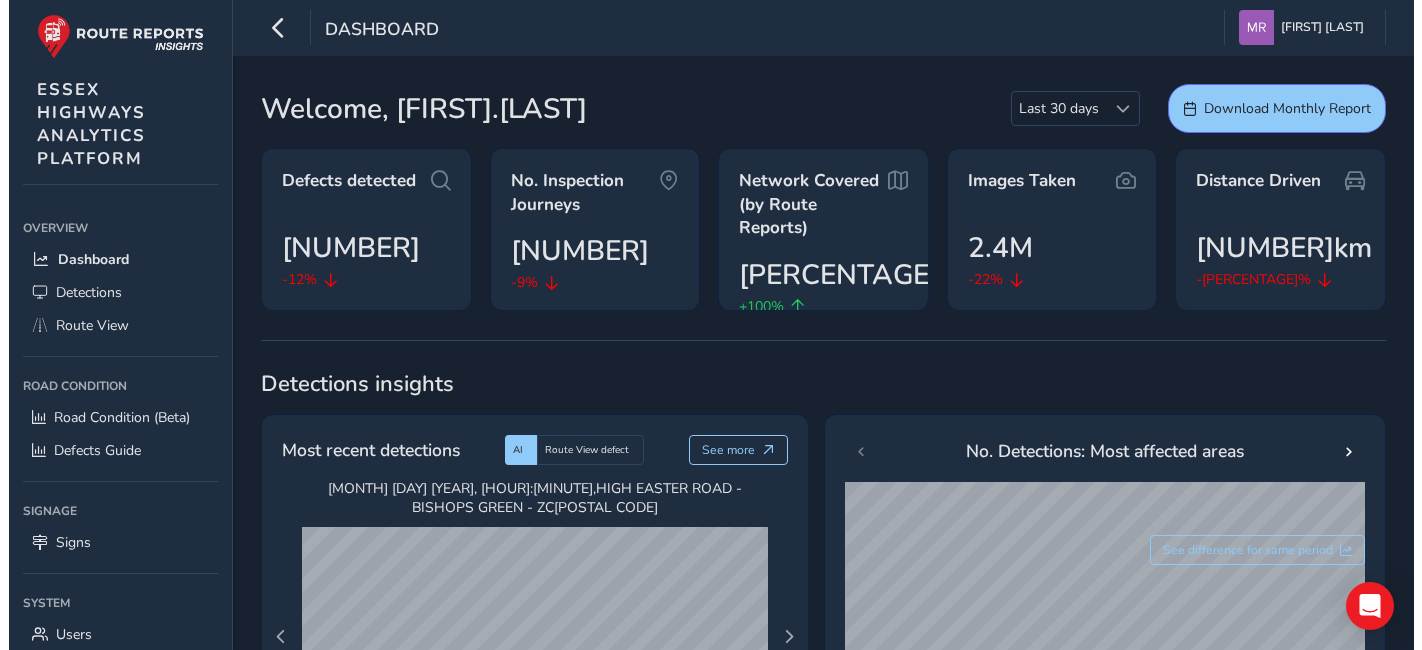 scroll, scrollTop: 0, scrollLeft: 0, axis: both 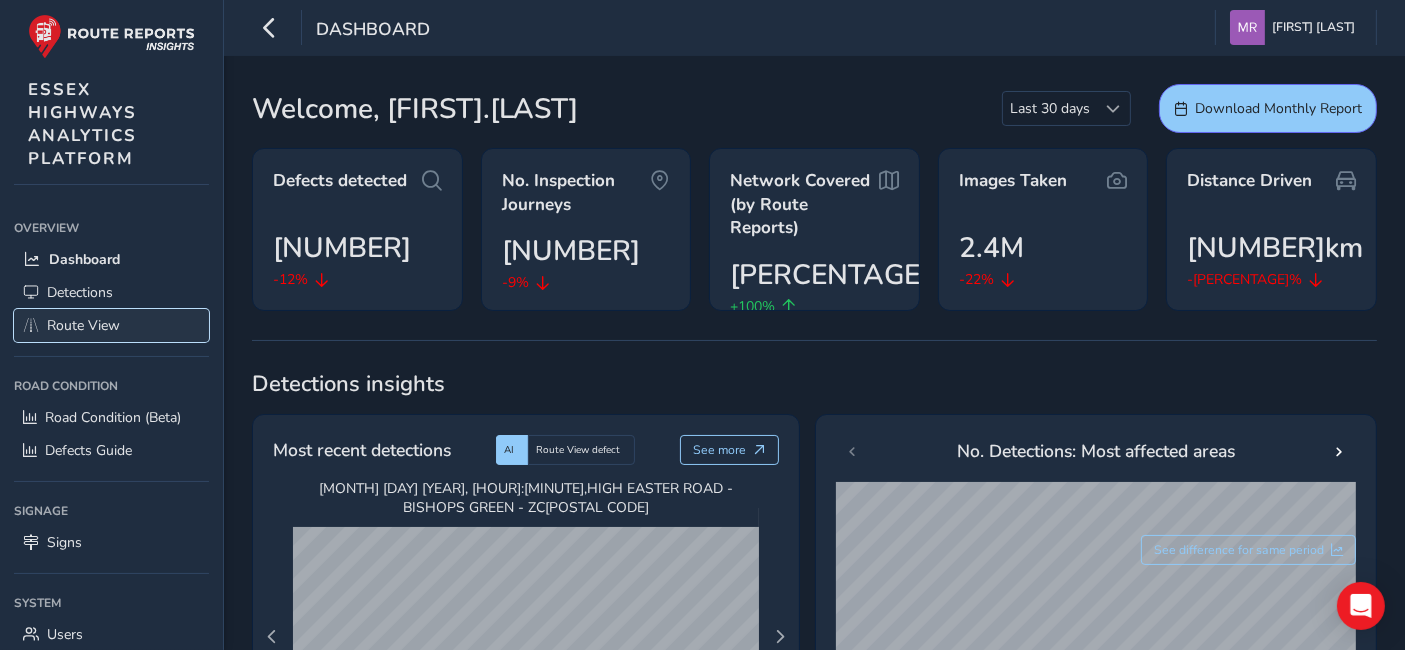 click on "Route View" at bounding box center (83, 325) 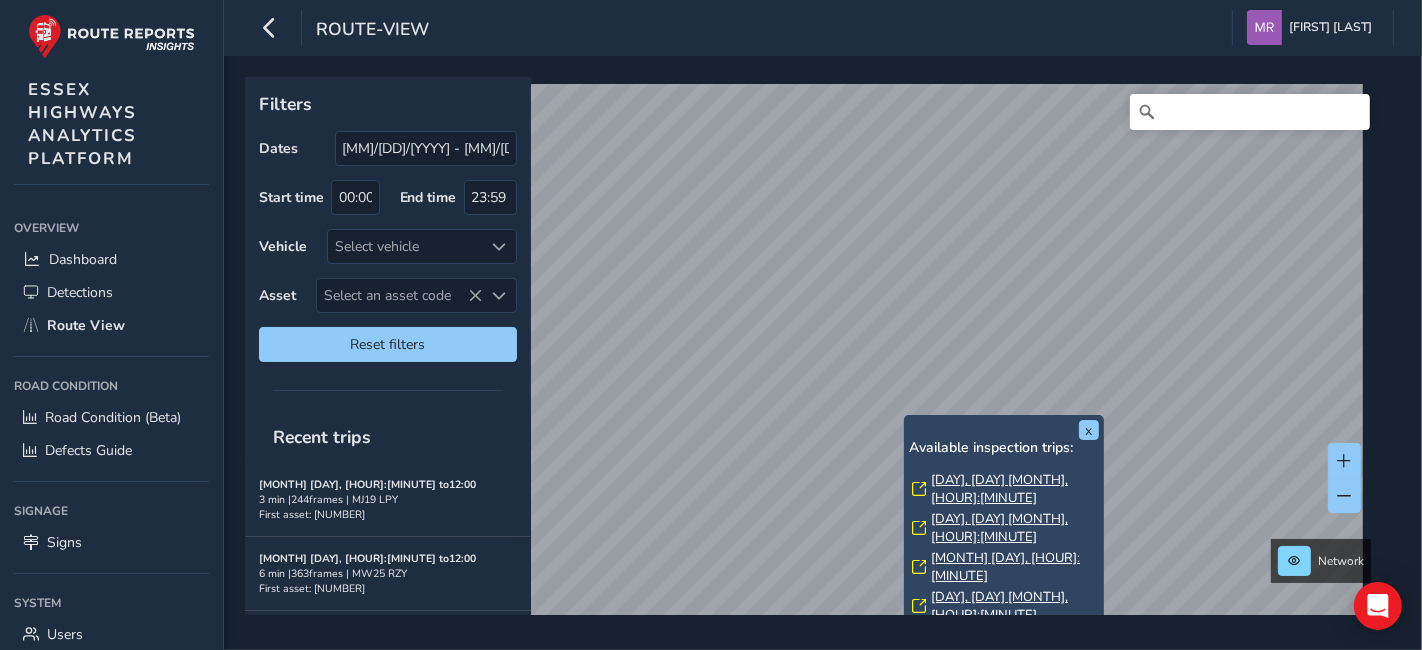 click on "[DAY], [DAY] [MONTH], [HOUR]:[MINUTE]" at bounding box center [1015, 489] 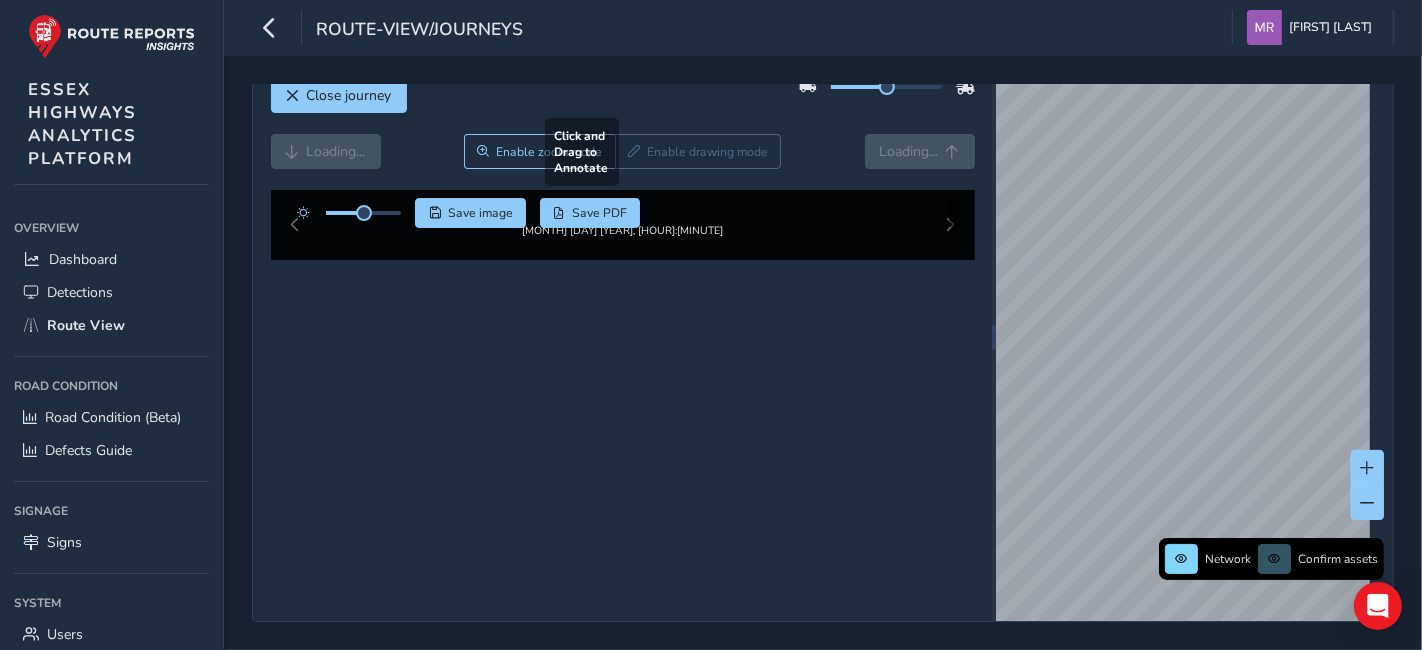 scroll, scrollTop: 0, scrollLeft: 0, axis: both 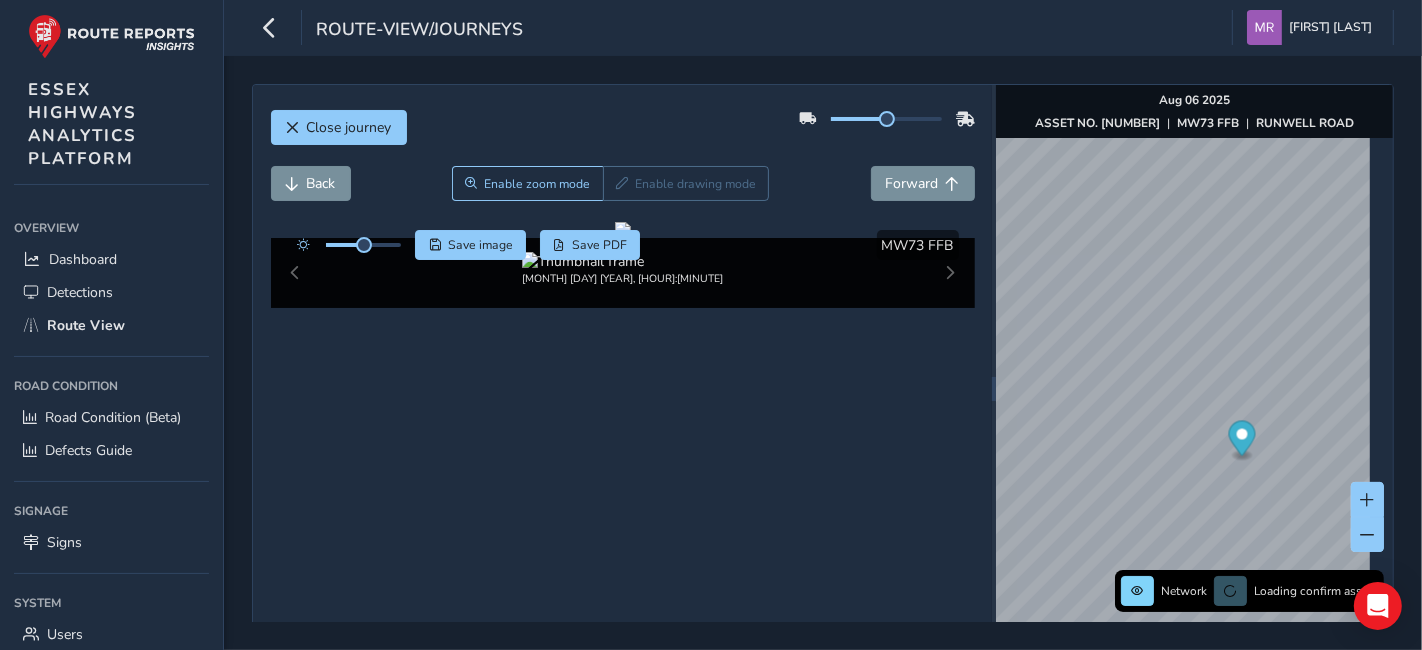 click at bounding box center (363, 245) 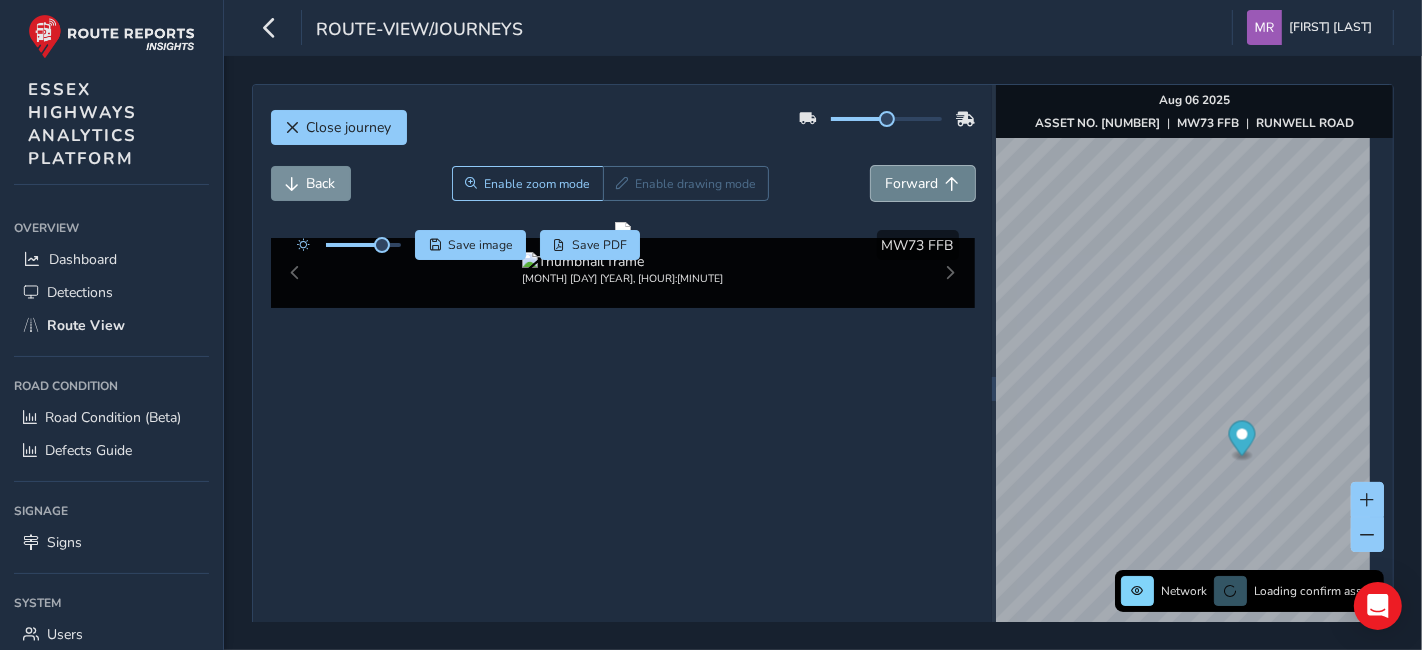 click on "Forward" at bounding box center (912, 183) 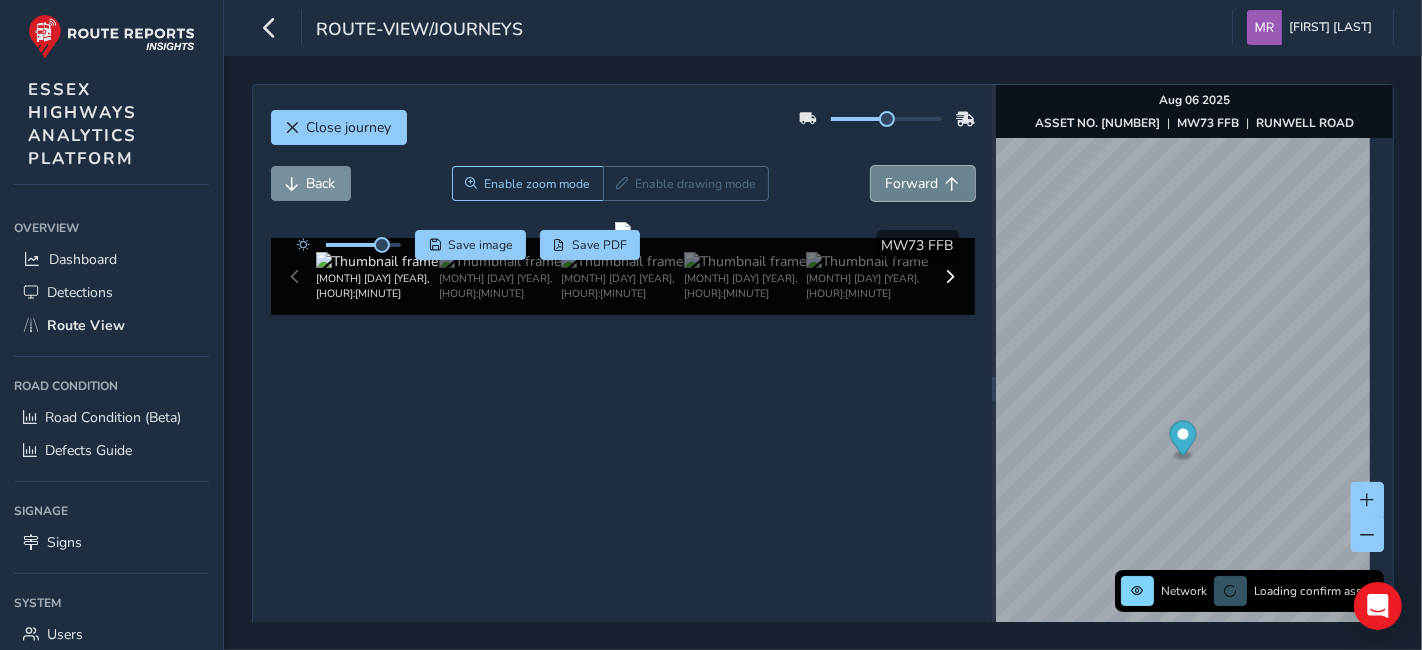 click on "Forward" at bounding box center (912, 183) 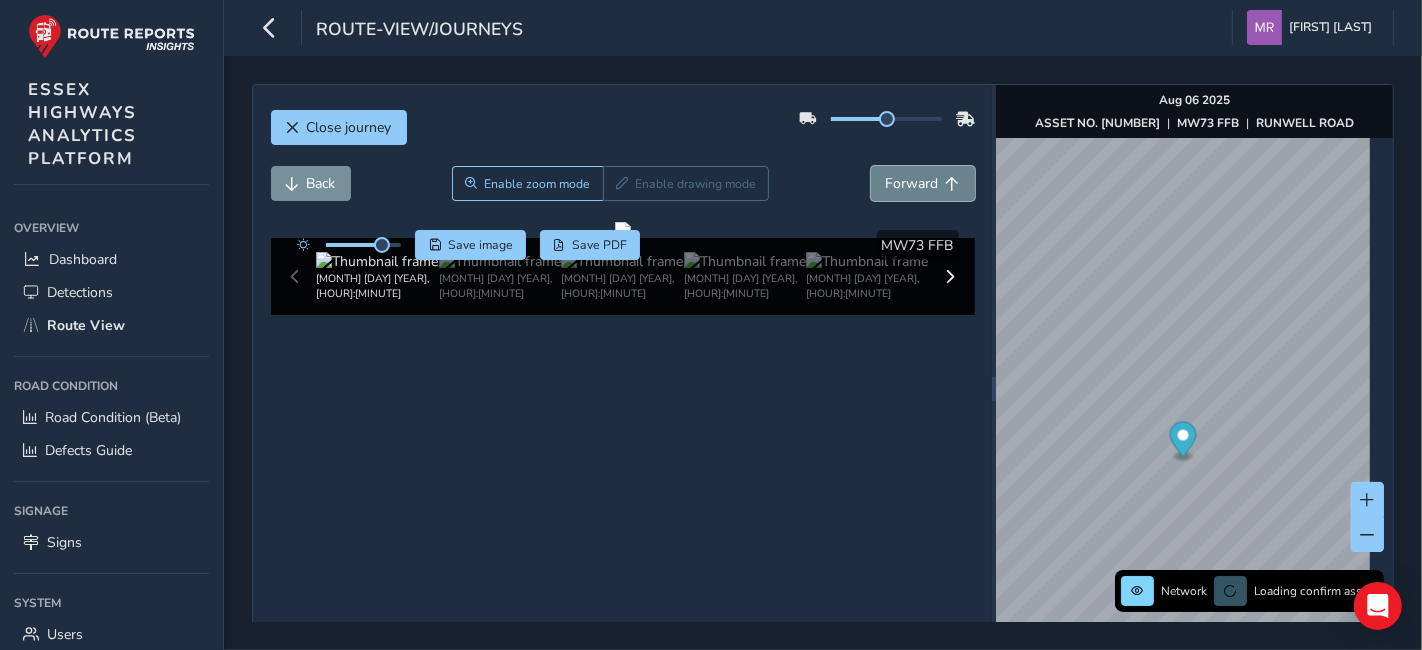 click on "Forward" at bounding box center (912, 183) 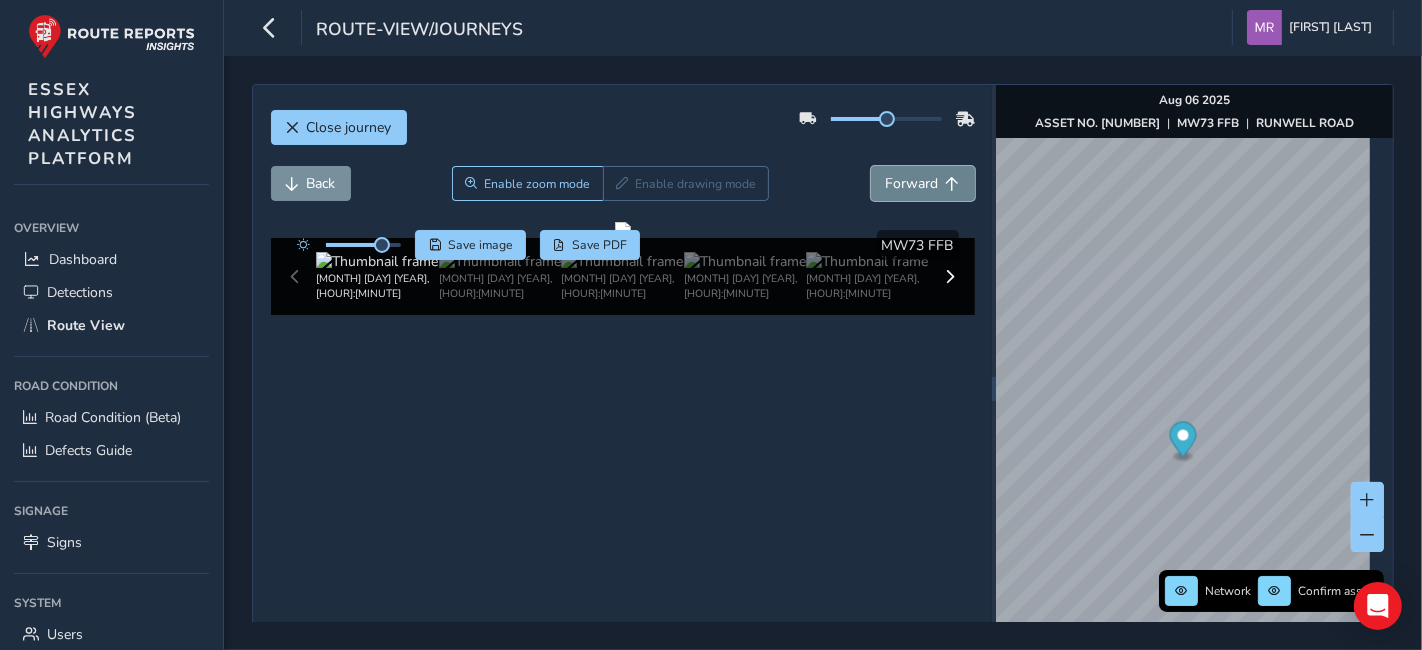 click on "Forward" at bounding box center (912, 183) 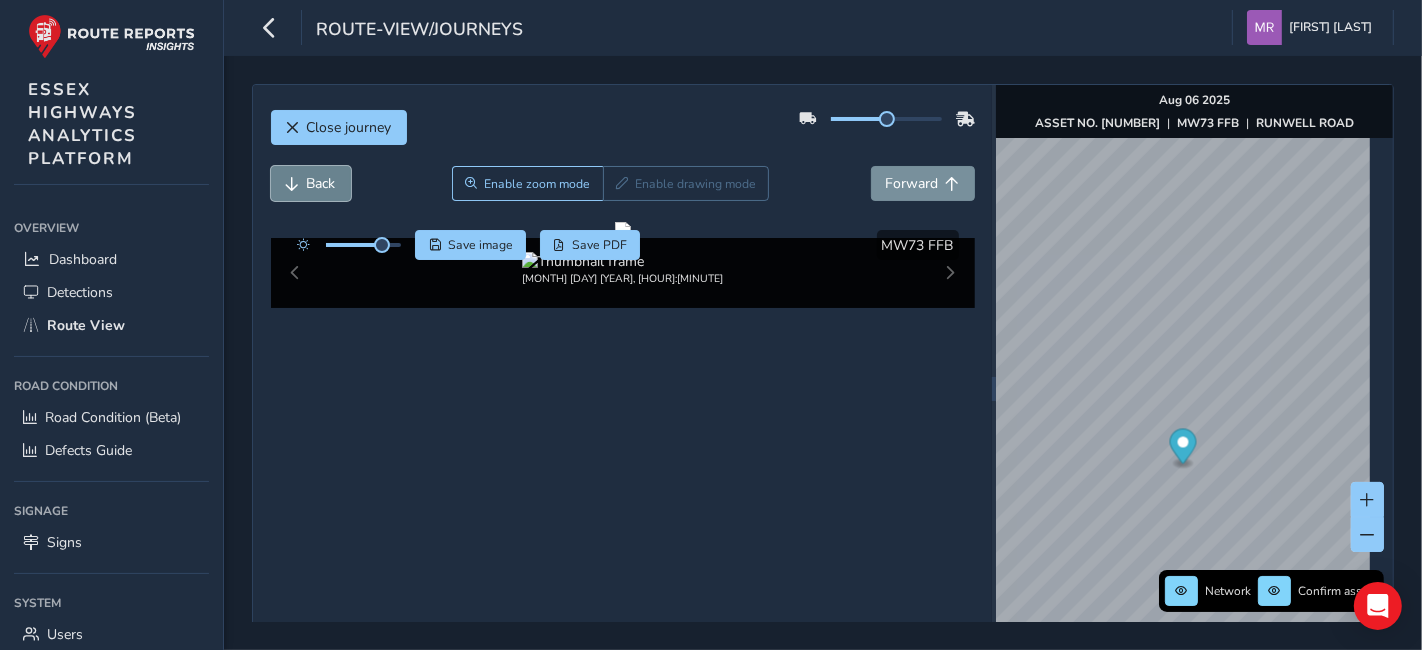 click on "Back" at bounding box center (311, 183) 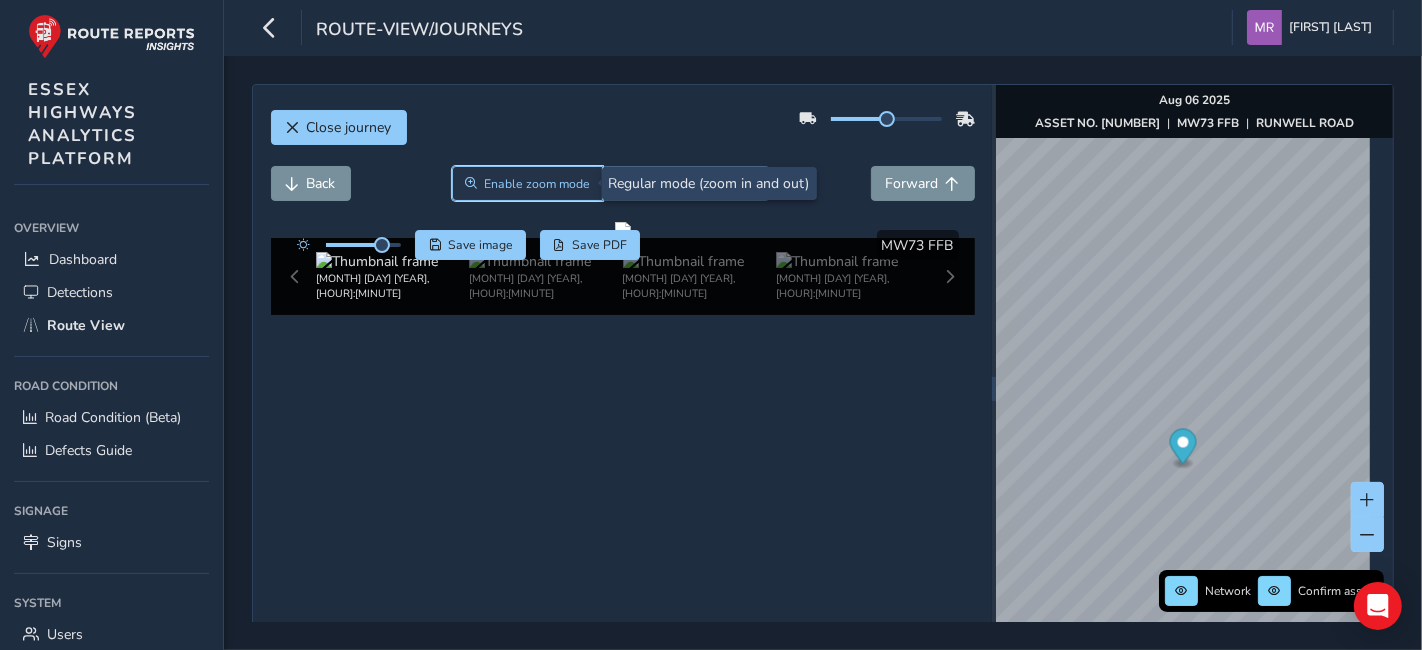 click on "Enable zoom mode" at bounding box center [537, 184] 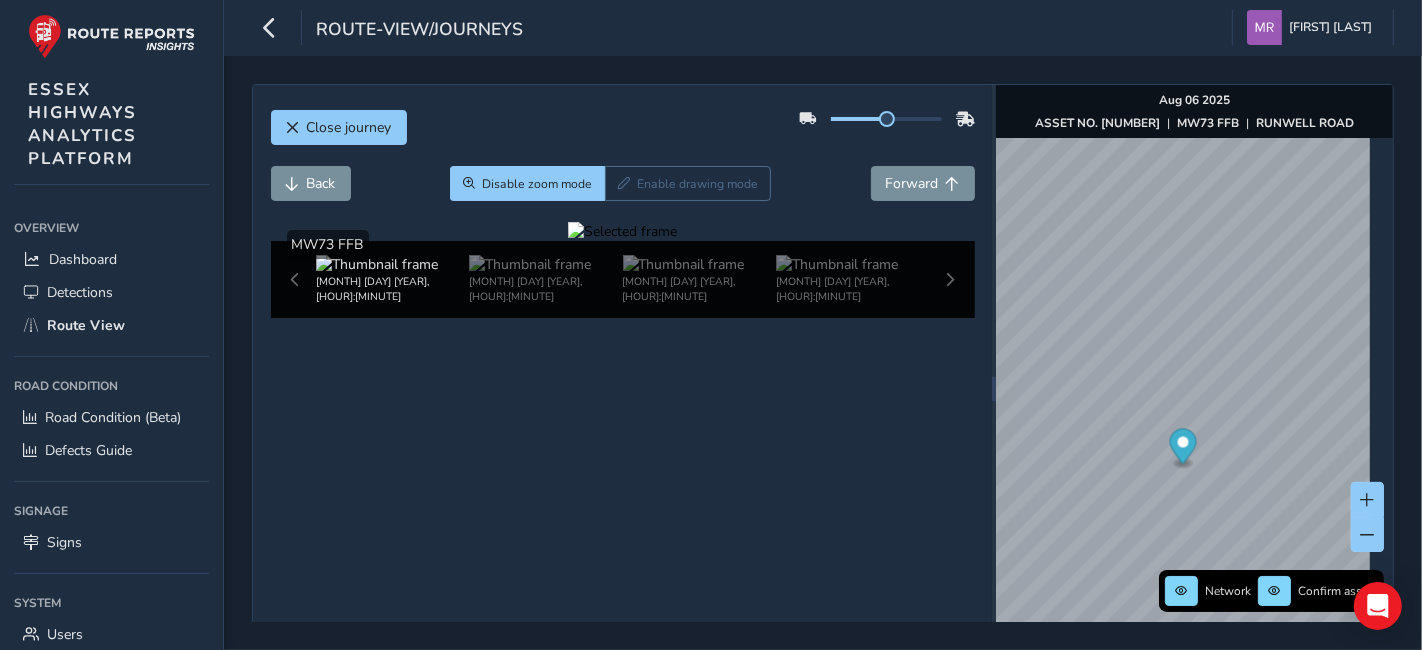 click at bounding box center (622, 231) 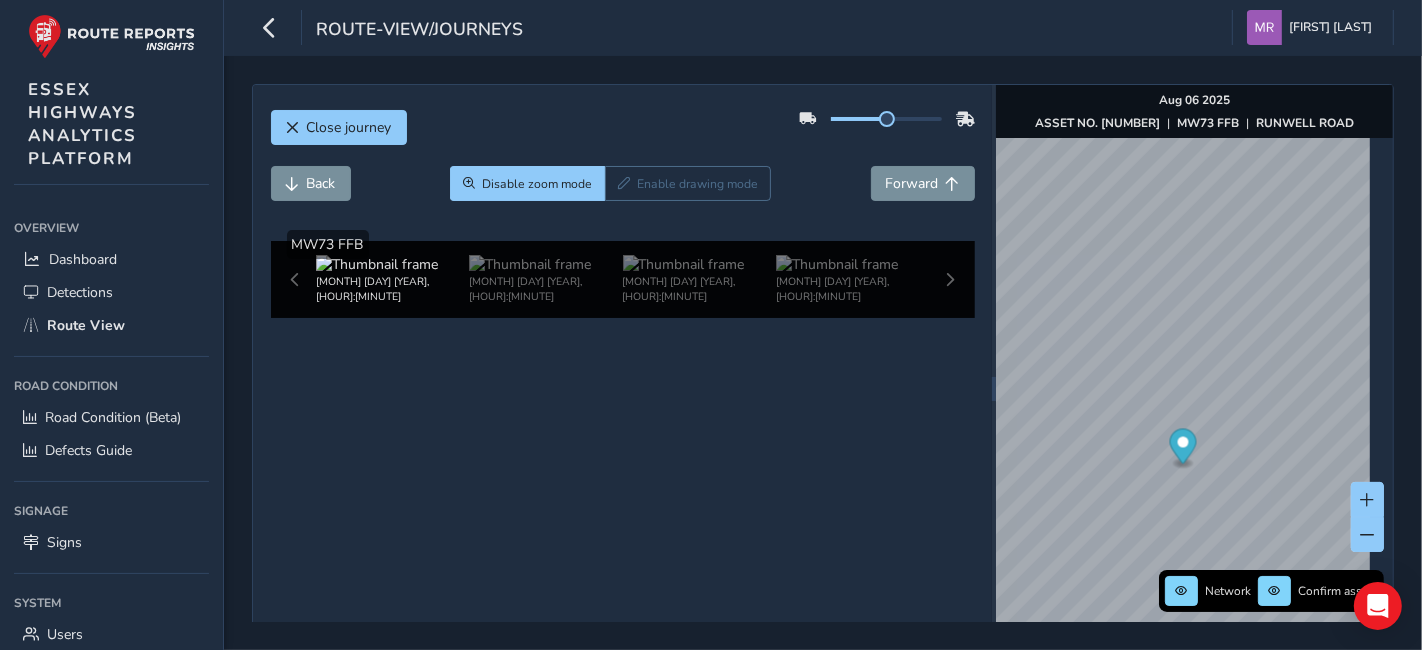 click at bounding box center (1602, 268) 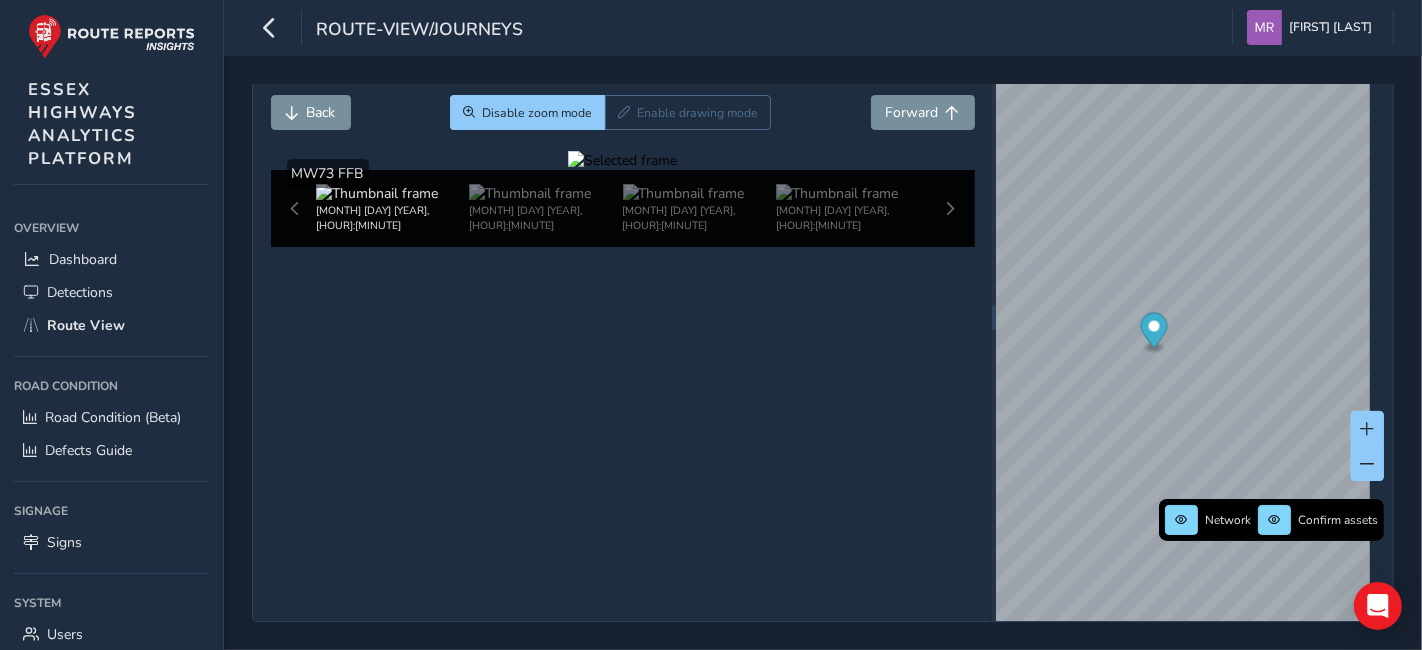 scroll, scrollTop: 113, scrollLeft: 0, axis: vertical 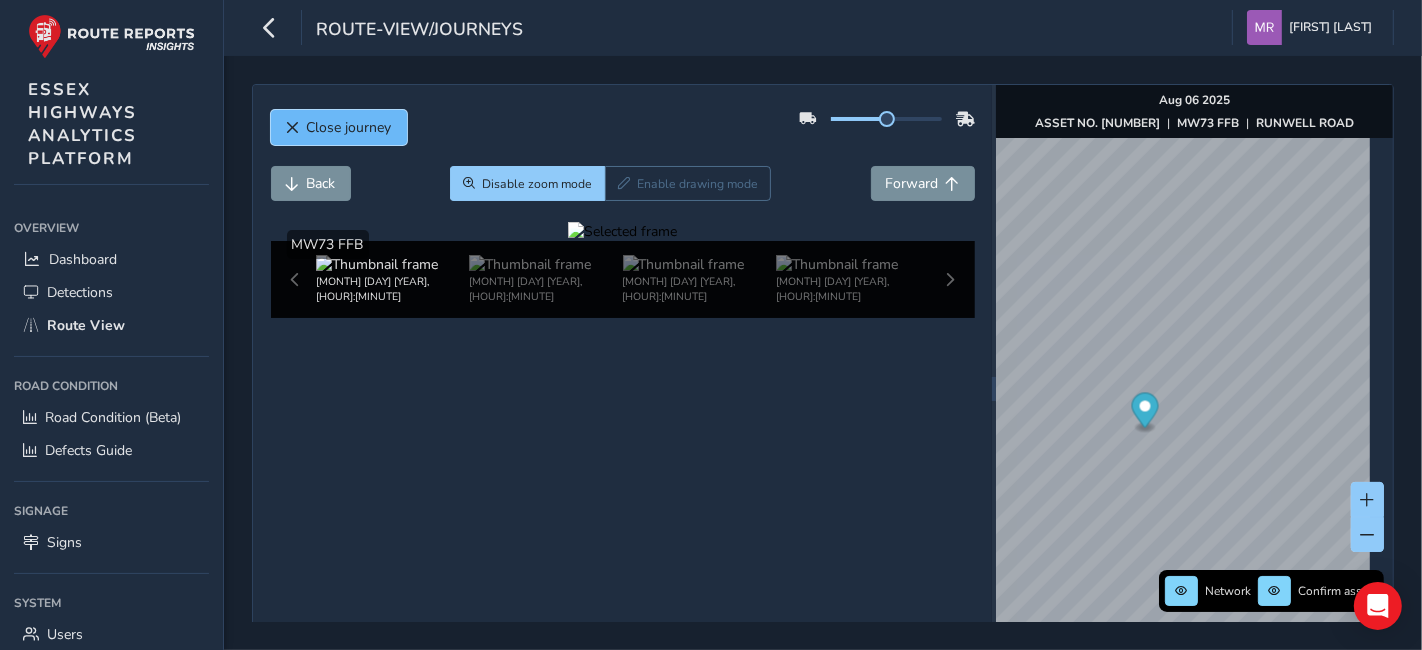 click on "Close journey" at bounding box center (349, 127) 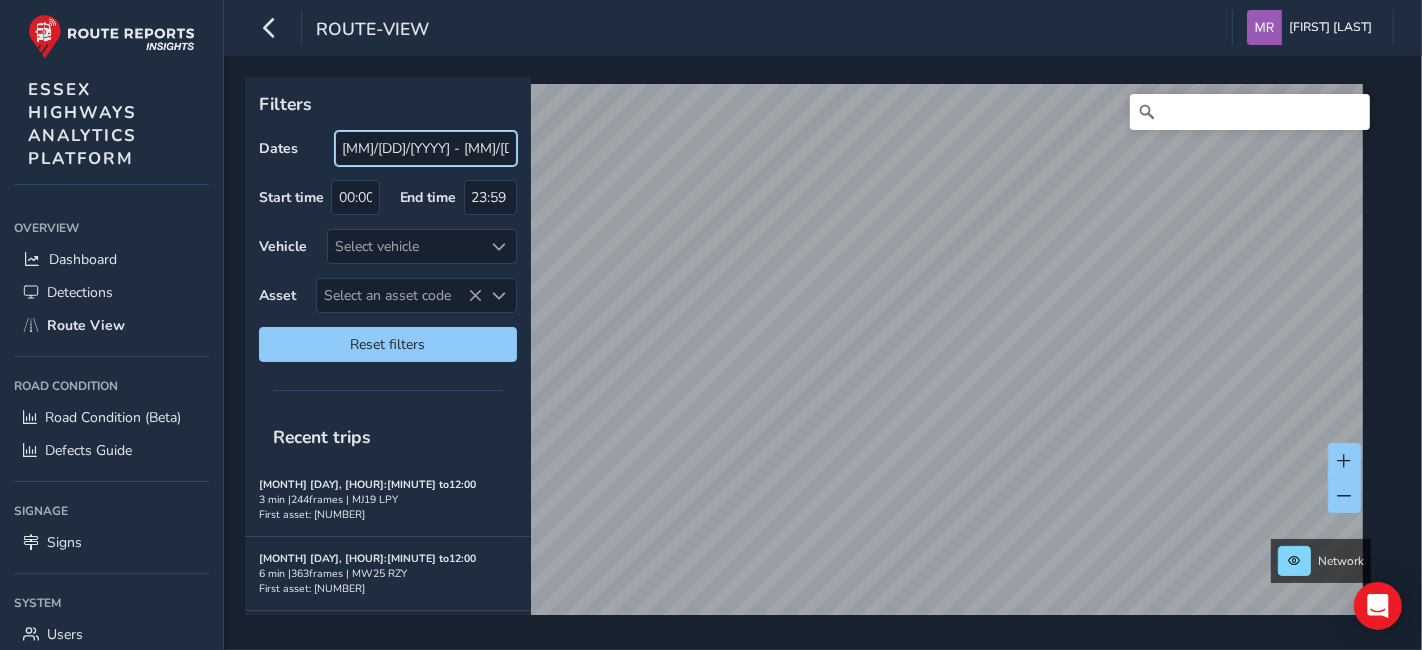 click on "[MM]/[DD]/[YYYY] - [MM]/[DD]/[YYYY]" at bounding box center [426, 148] 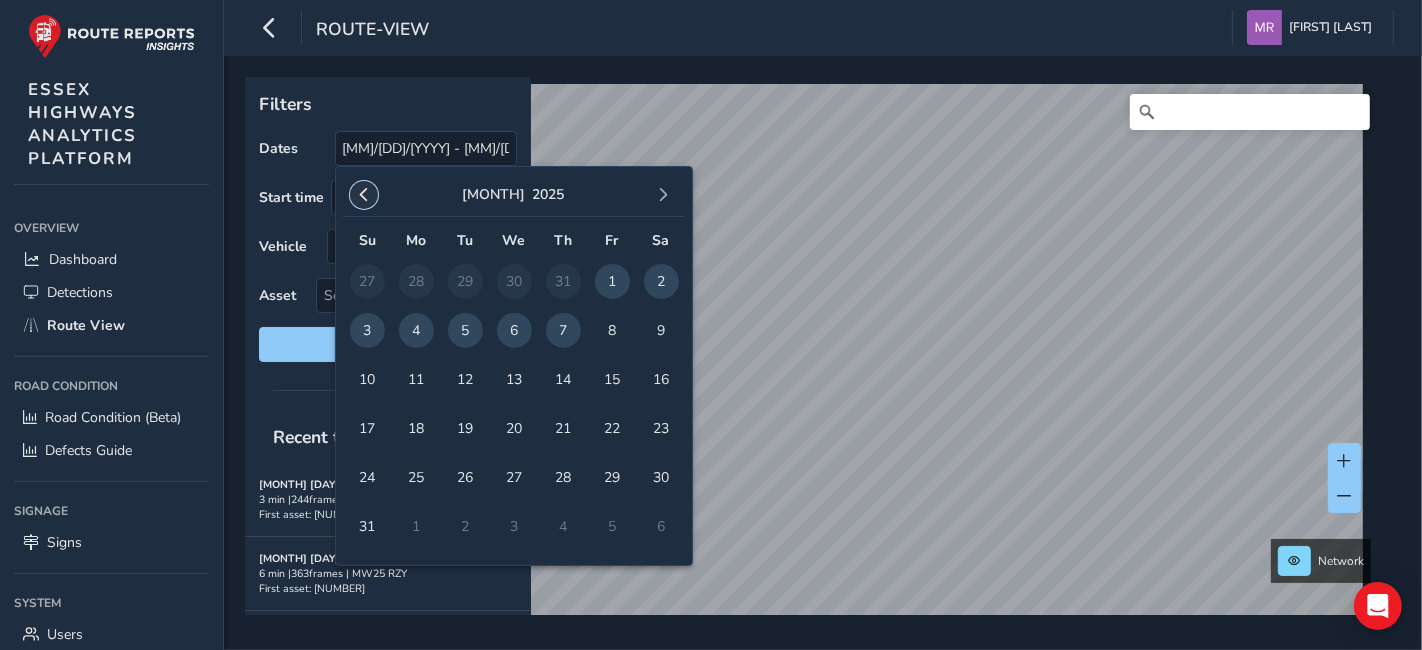 click at bounding box center [364, 195] 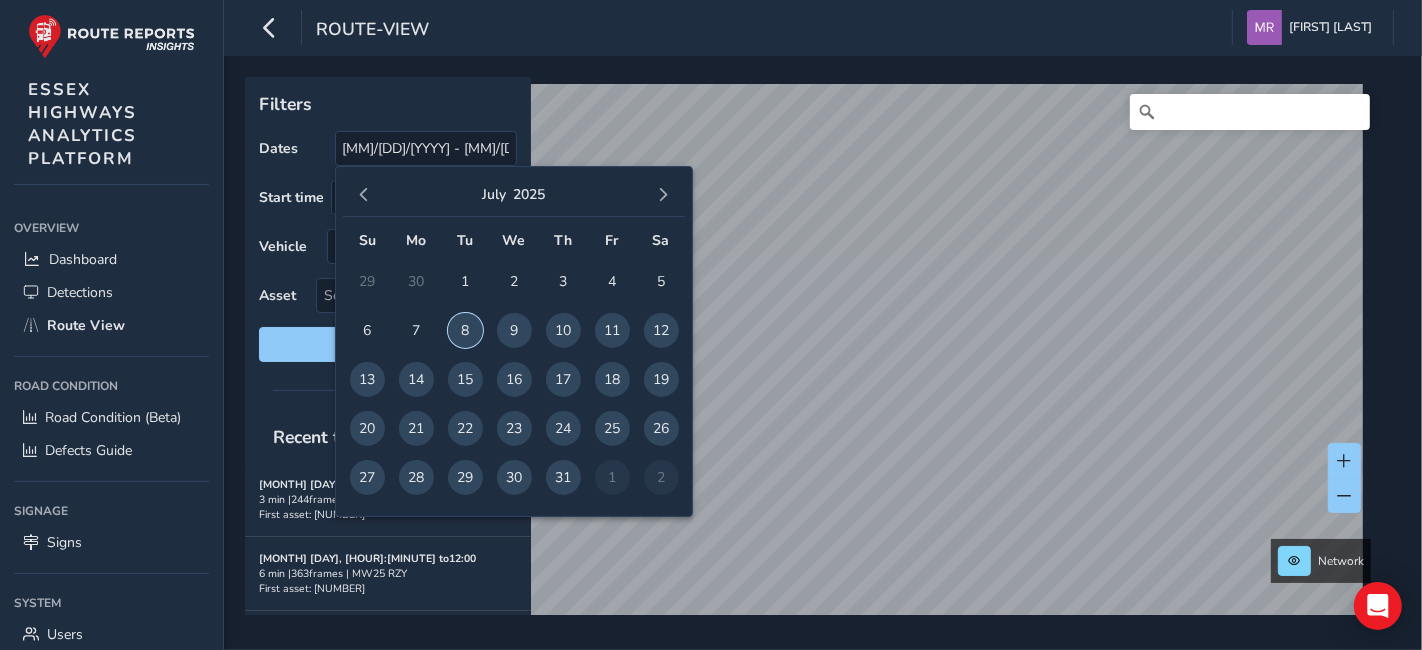 click on "8" at bounding box center (465, 330) 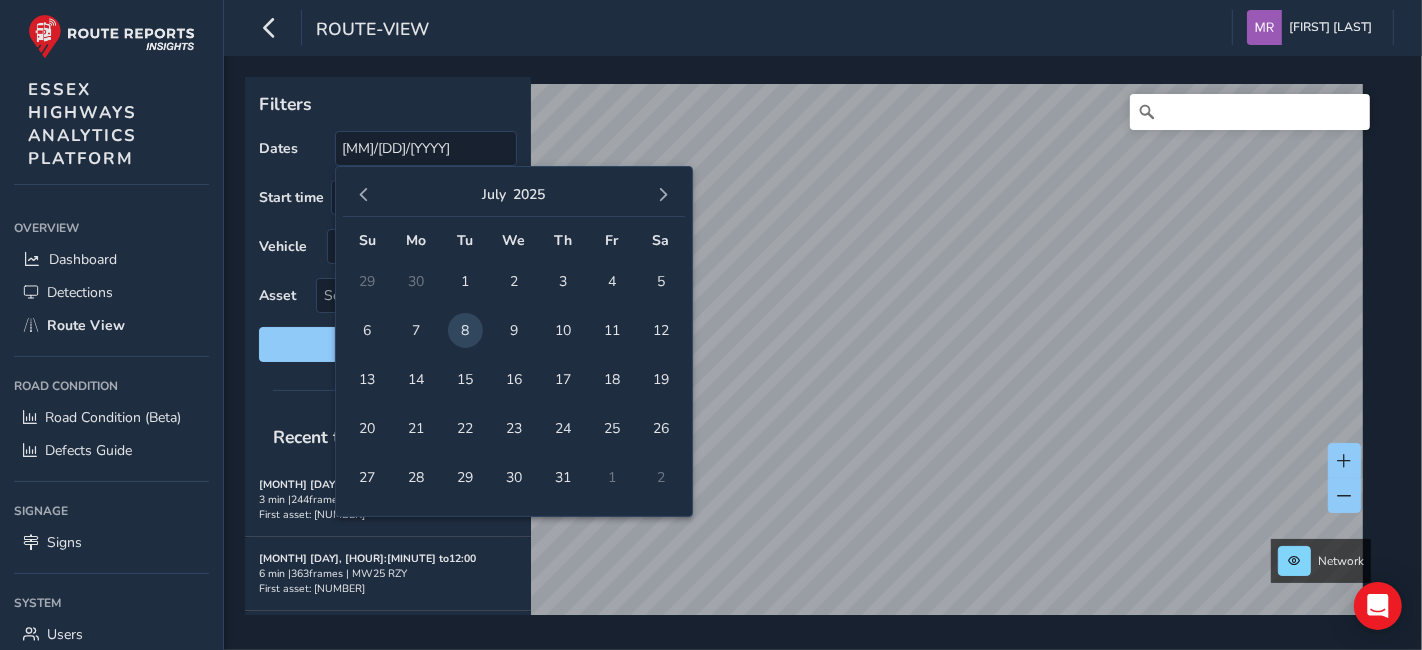 click on "[MONTH] [YEAR]" at bounding box center [514, 195] 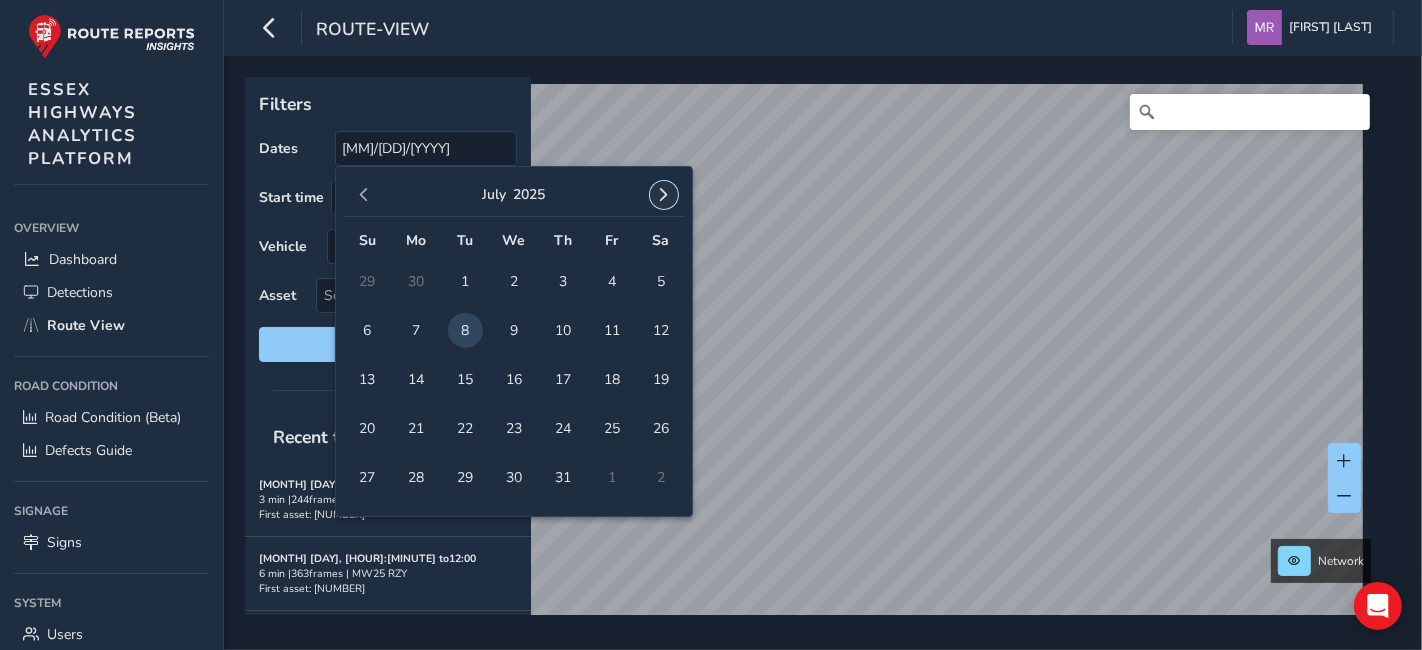click at bounding box center (664, 195) 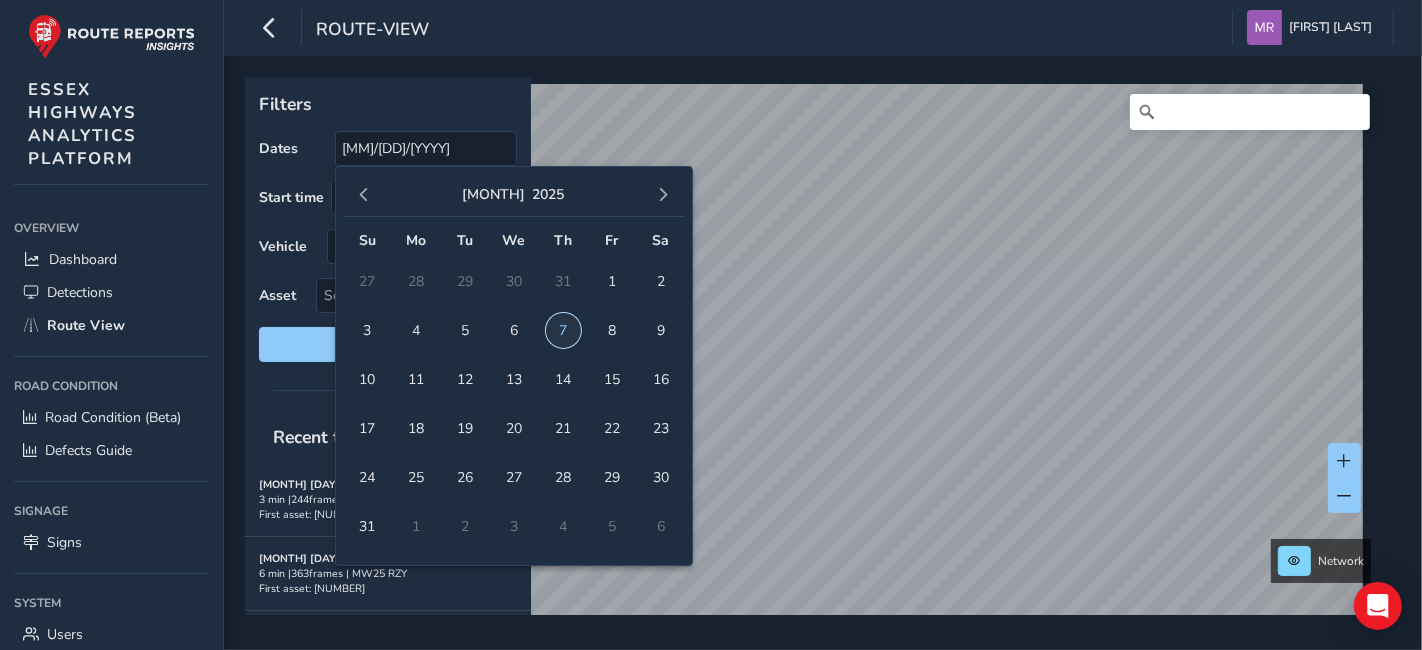click on "7" at bounding box center [563, 330] 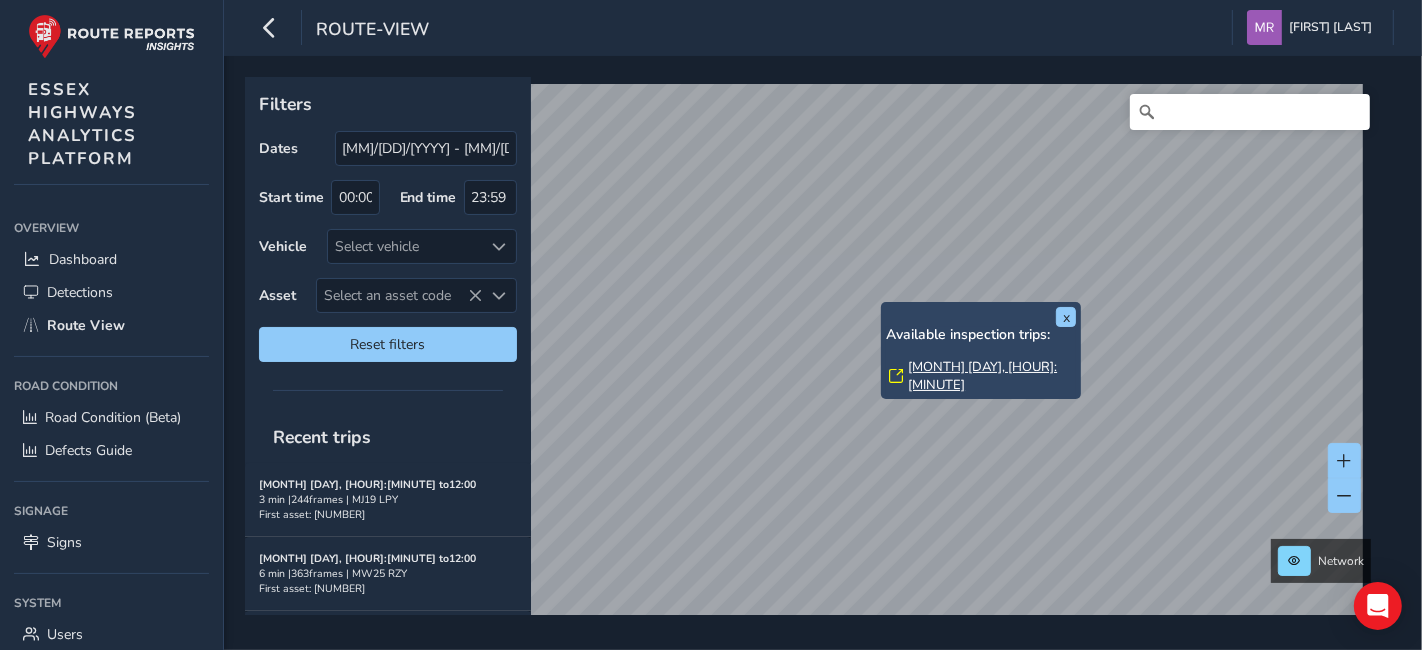 click on "[MONTH] [DAY], [HOUR]:[MINUTE]" at bounding box center (992, 376) 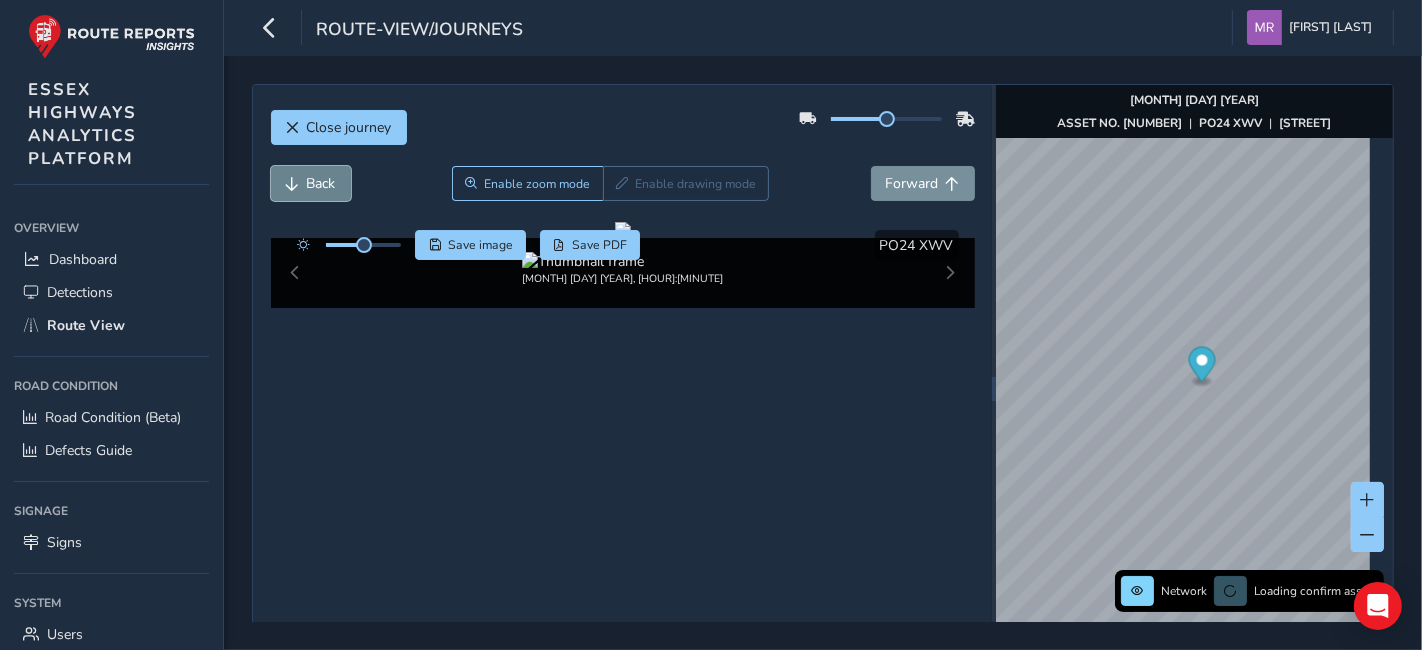 click on "Back" at bounding box center (321, 183) 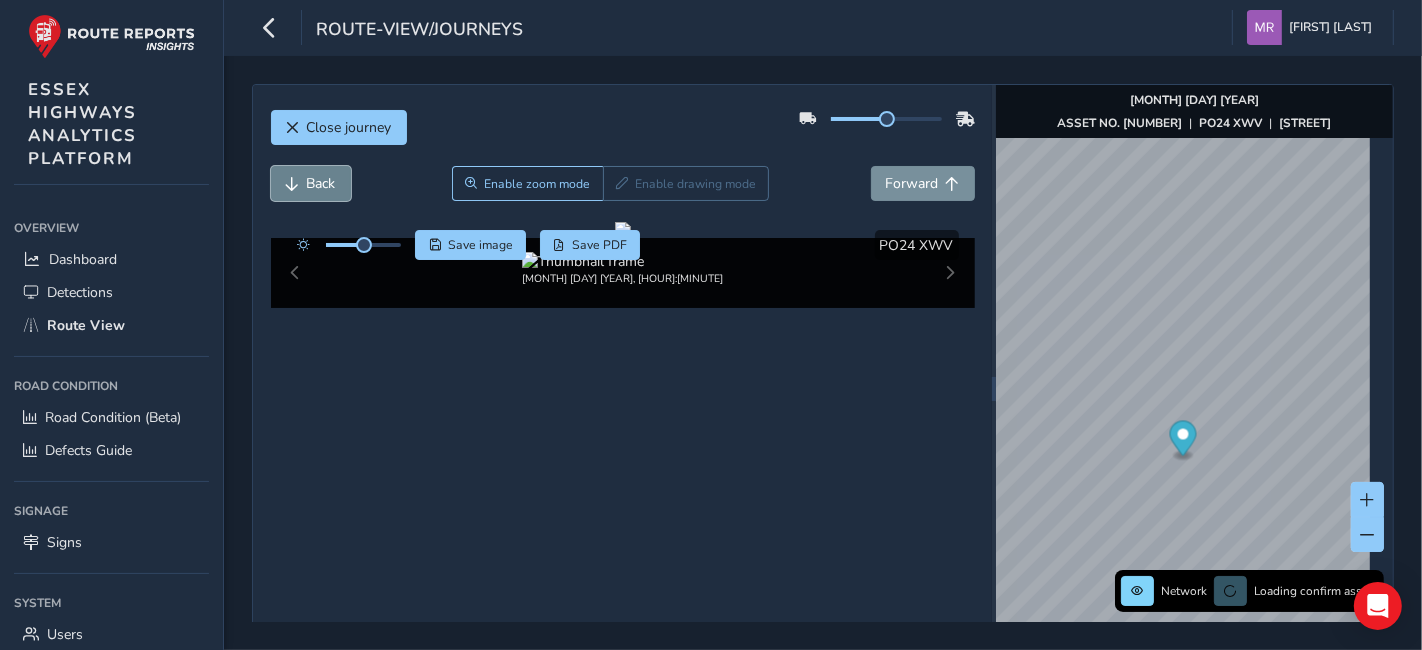 click on "Back" at bounding box center [321, 183] 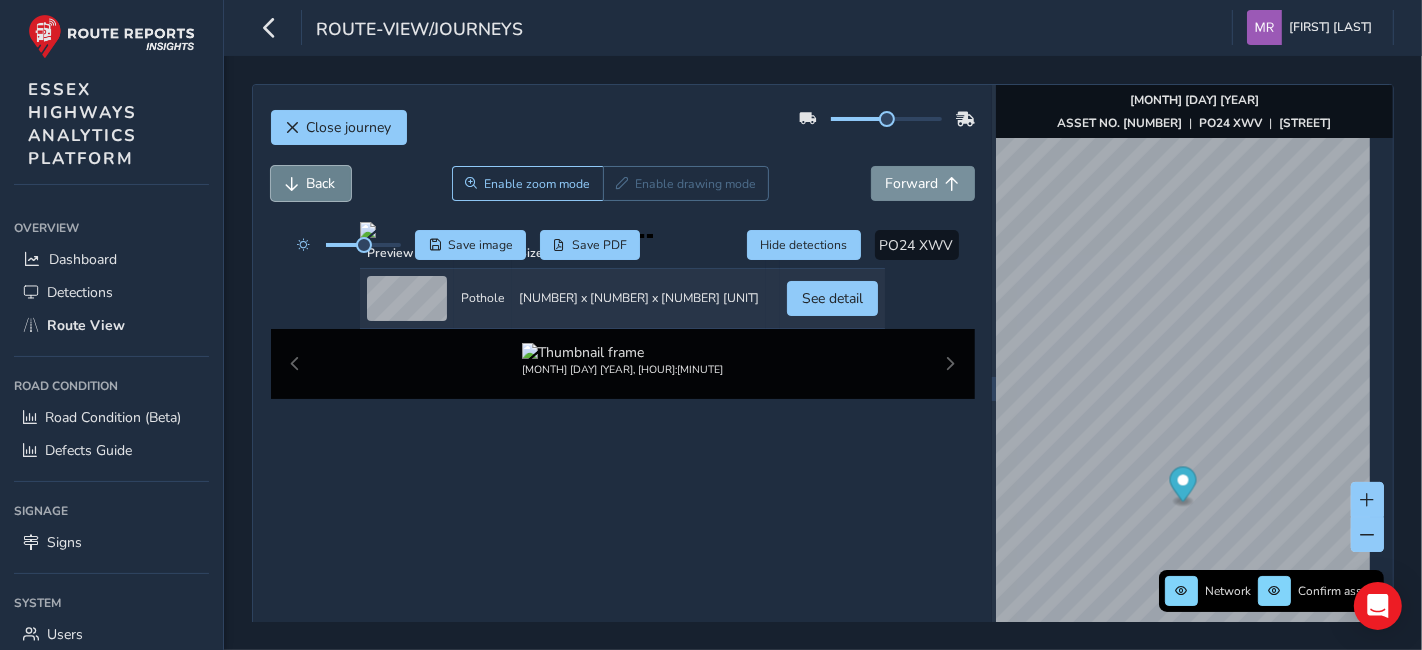 click on "Back" at bounding box center [311, 183] 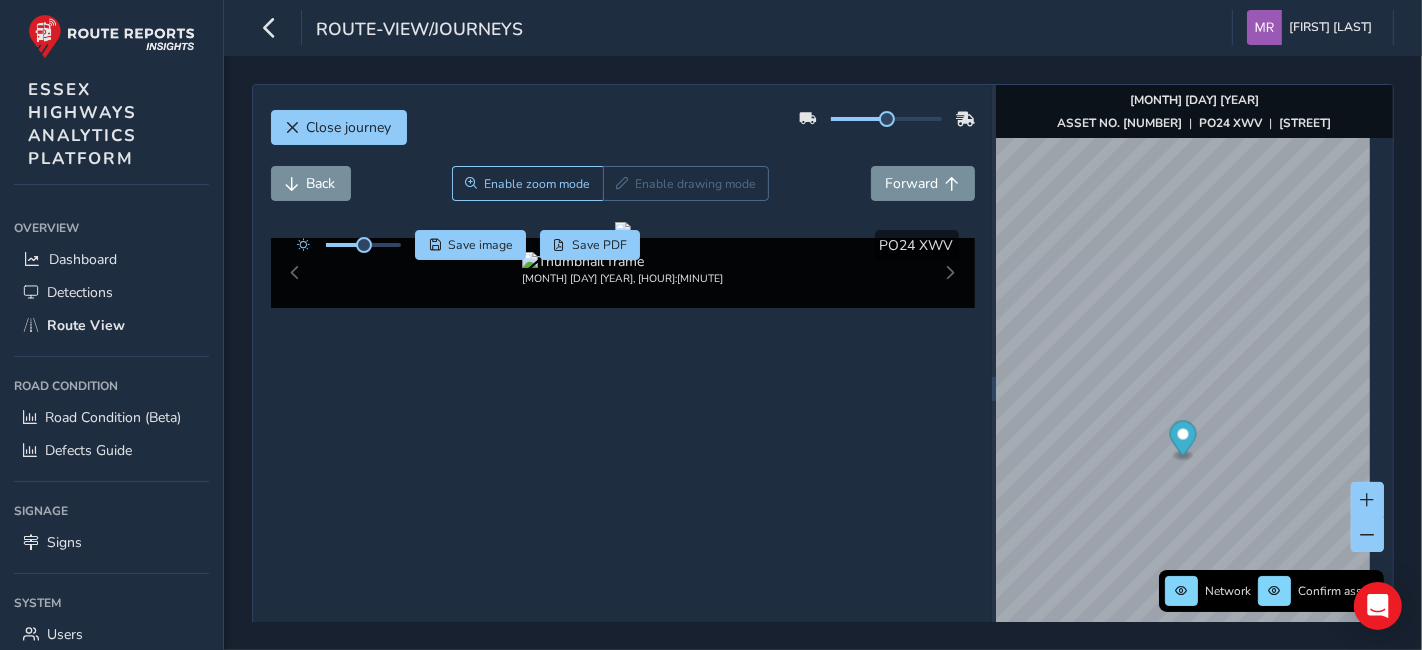 click at bounding box center (344, 245) 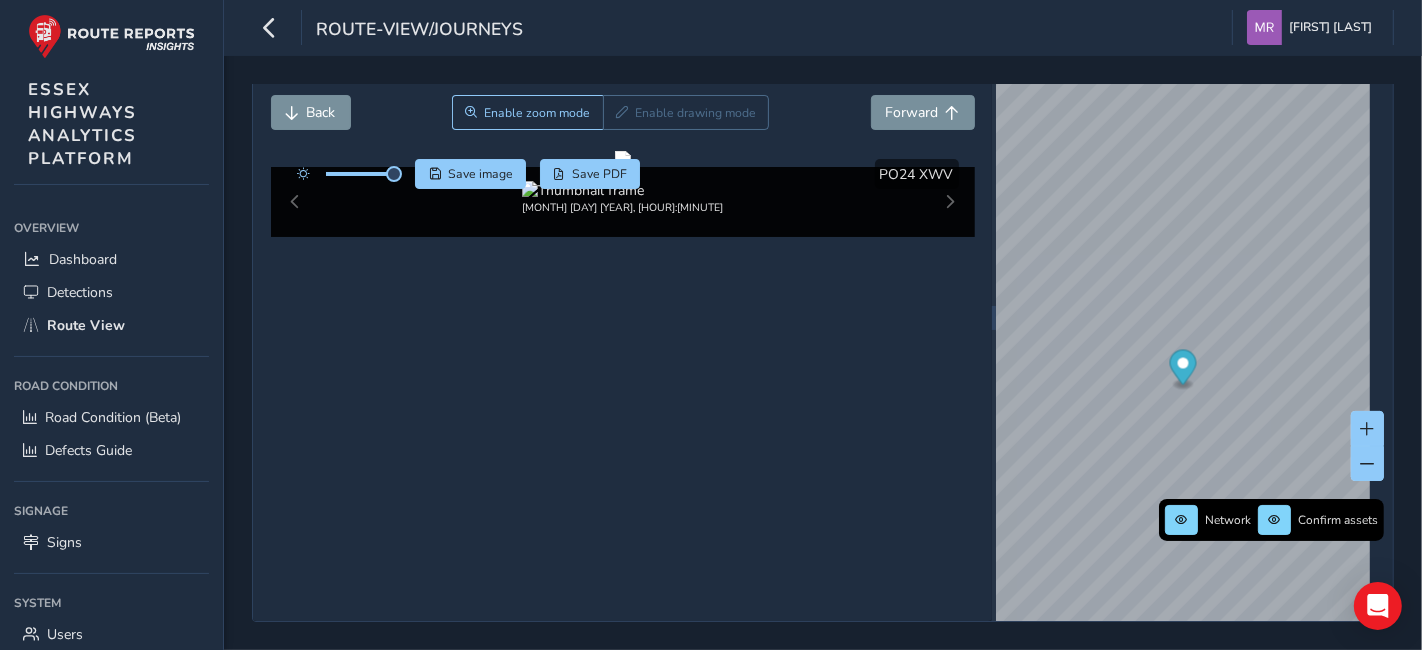 scroll, scrollTop: 111, scrollLeft: 0, axis: vertical 